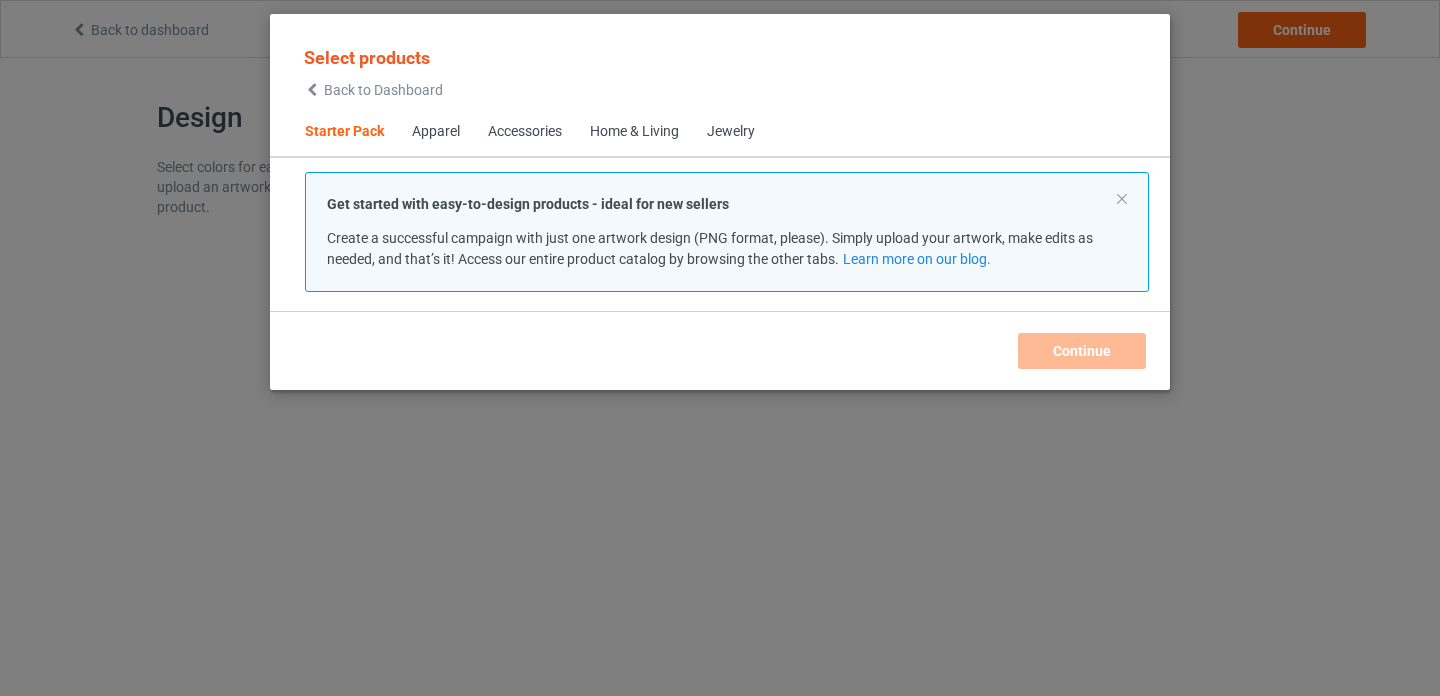 scroll, scrollTop: 0, scrollLeft: 0, axis: both 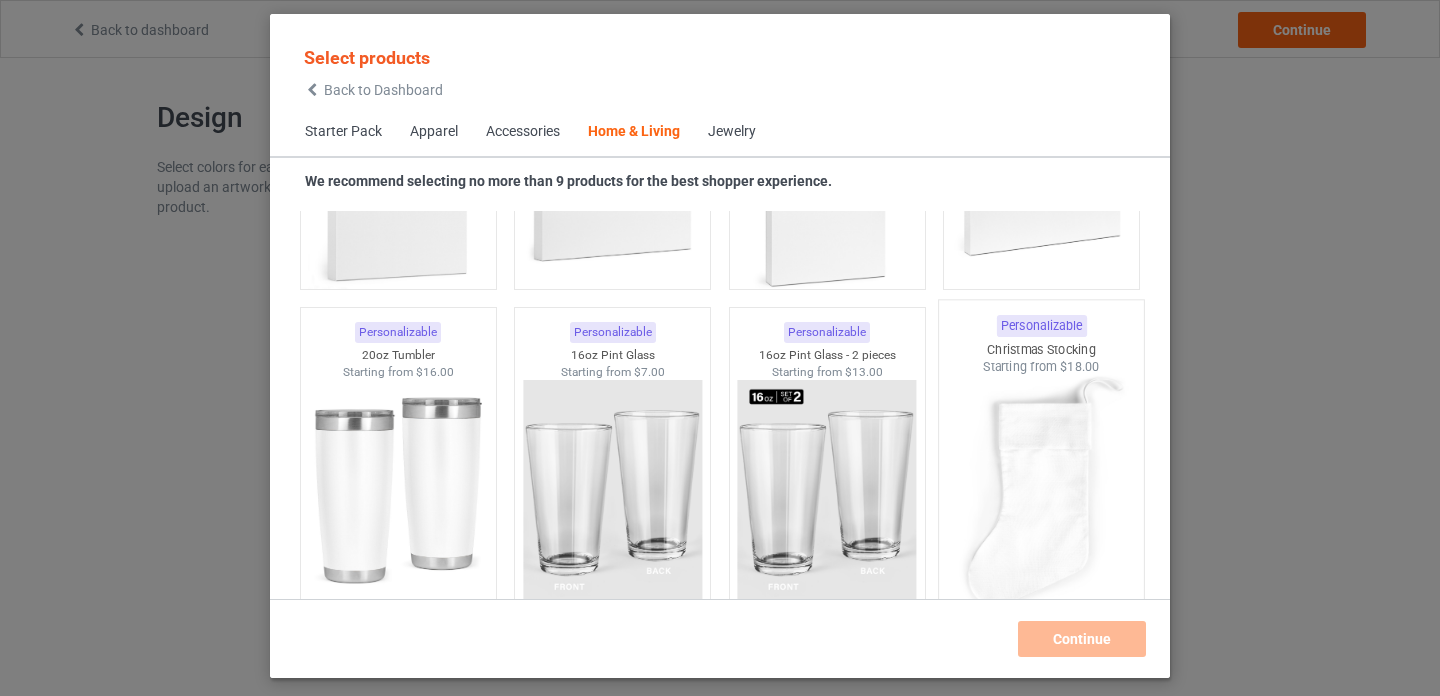 click at bounding box center (398, 492) 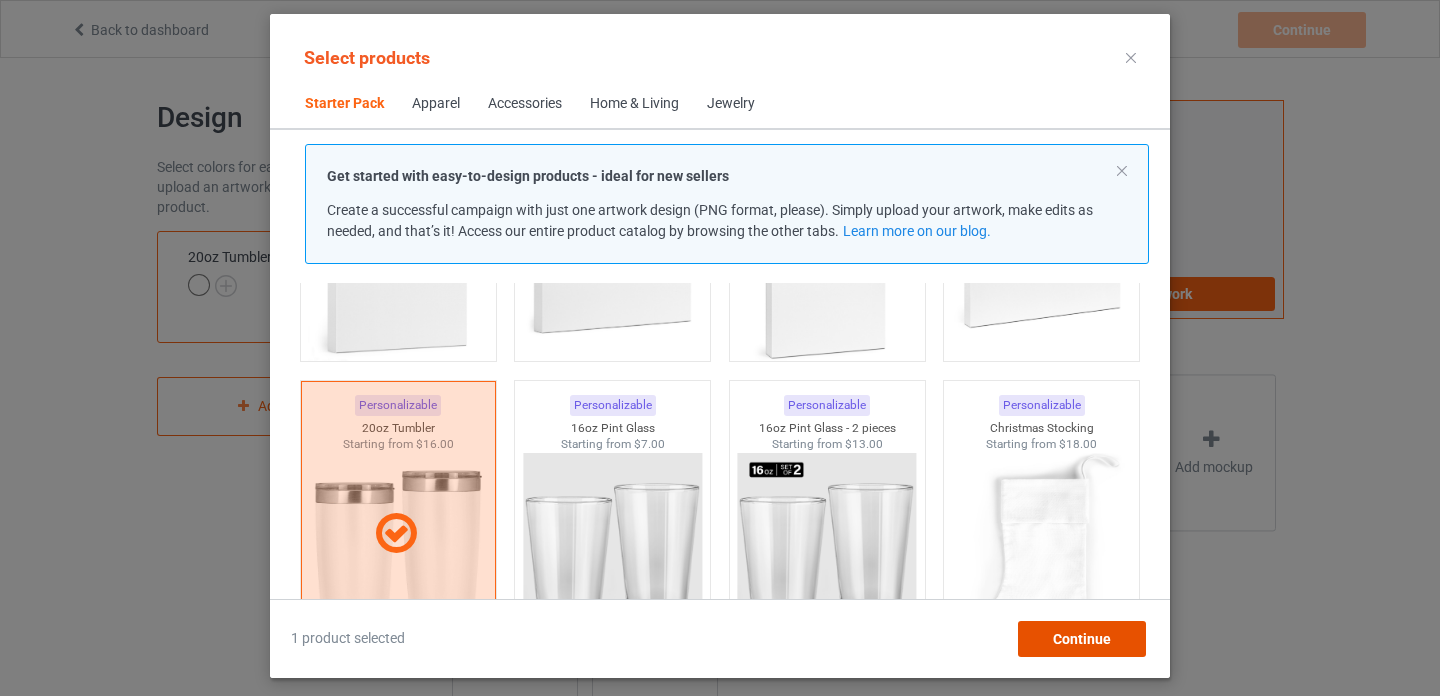 click on "Continue" at bounding box center (1082, 639) 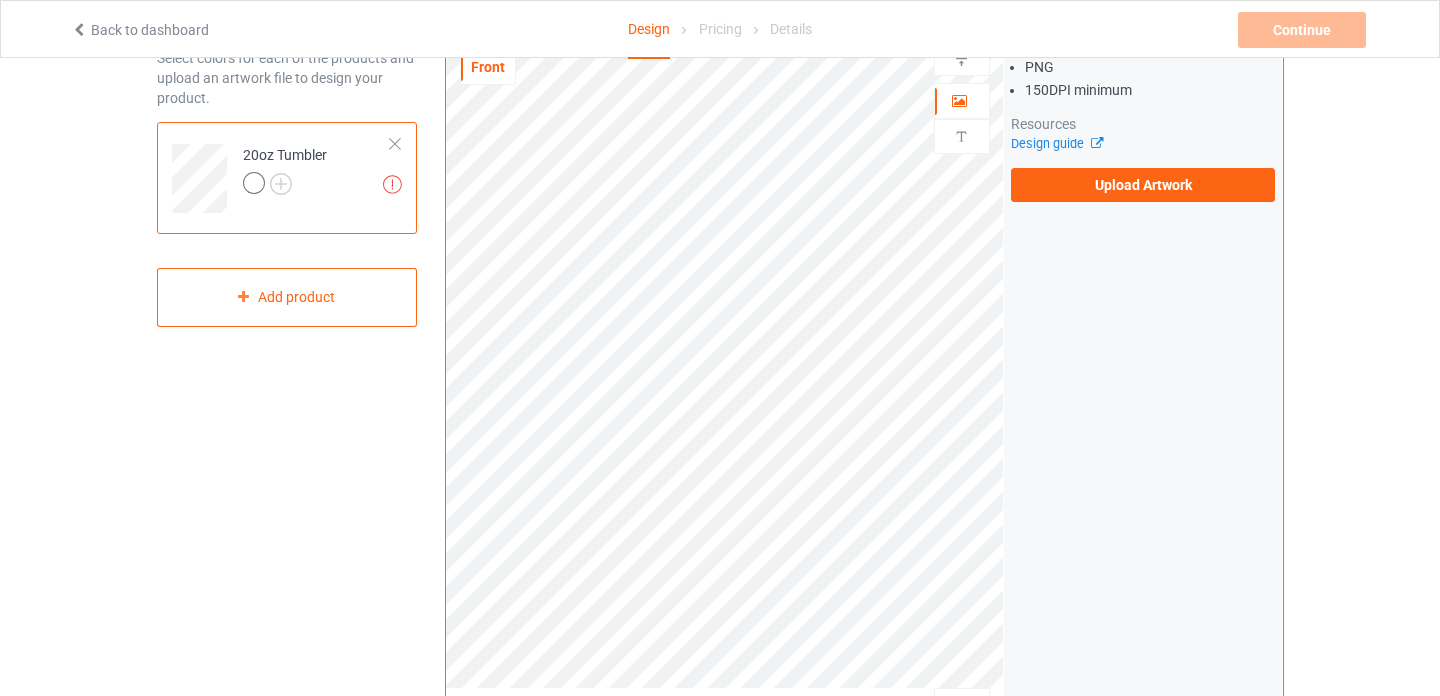 scroll, scrollTop: 115, scrollLeft: 0, axis: vertical 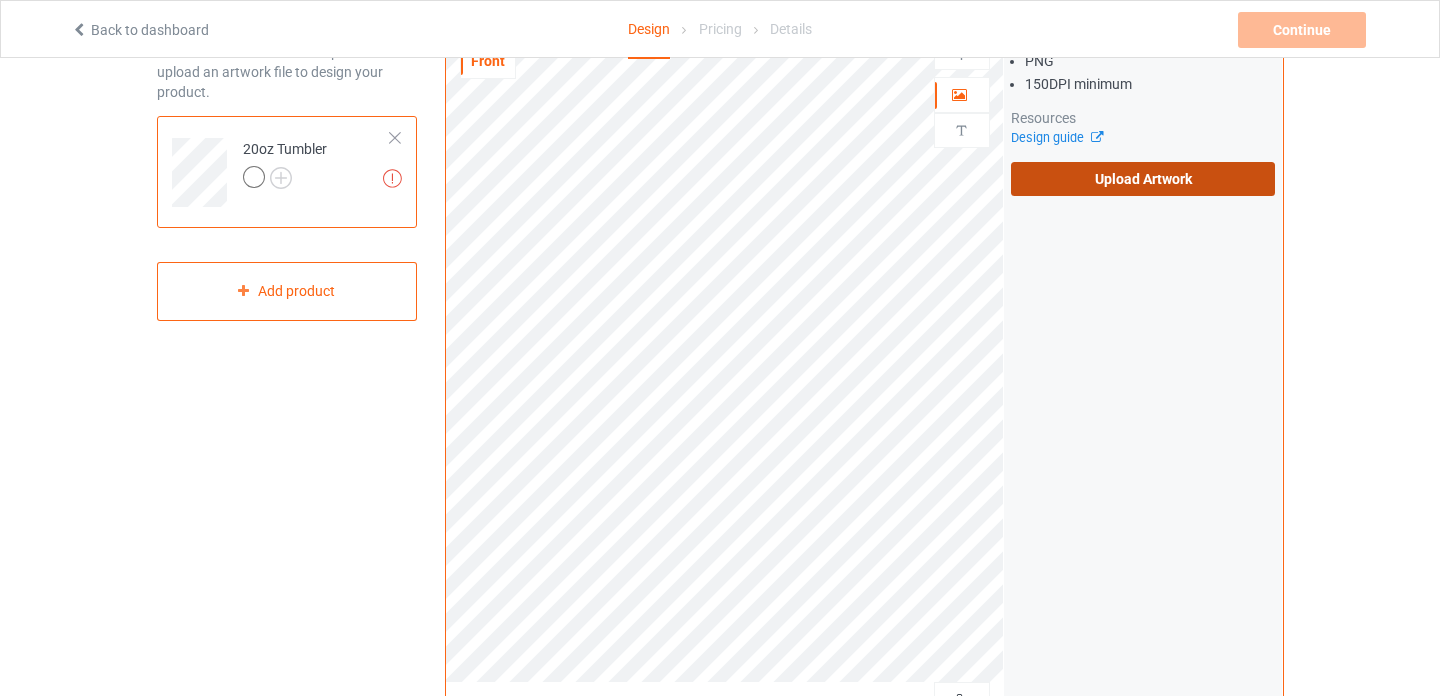 click on "Upload Artwork" at bounding box center (1143, 179) 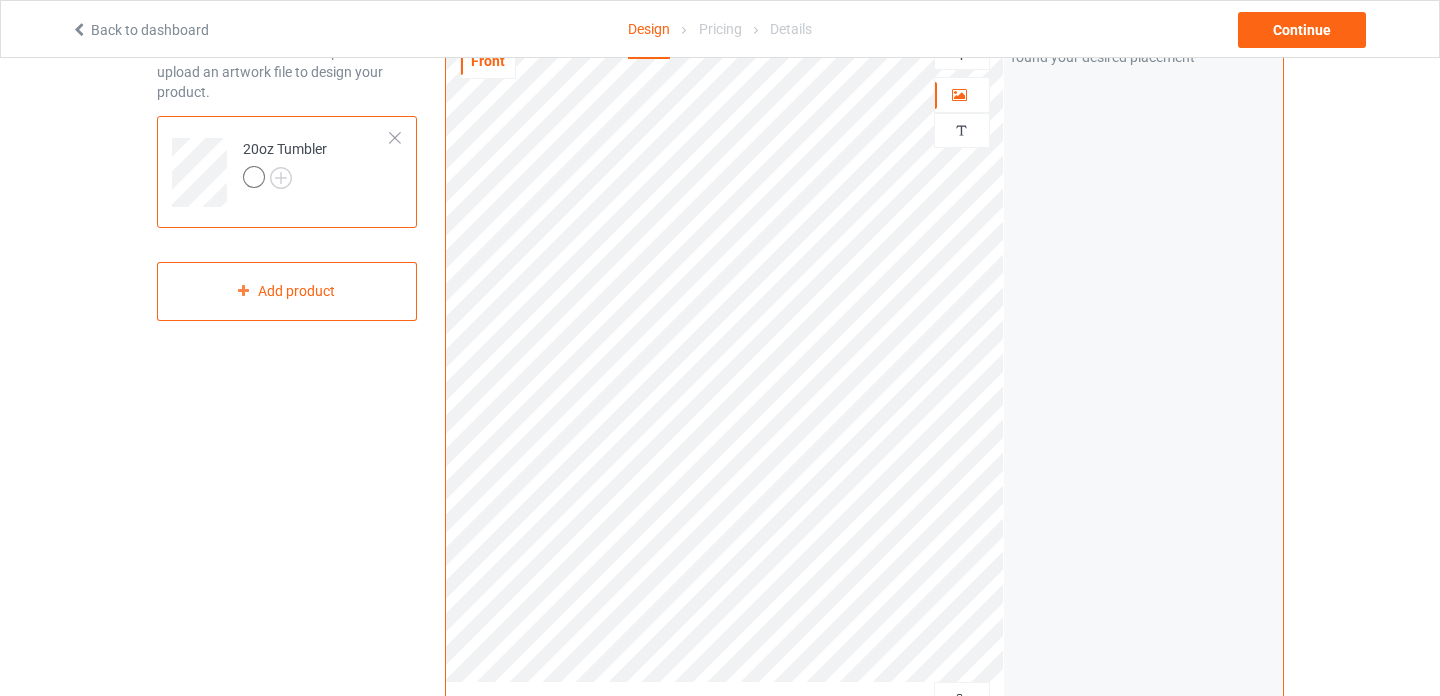 scroll, scrollTop: 0, scrollLeft: 0, axis: both 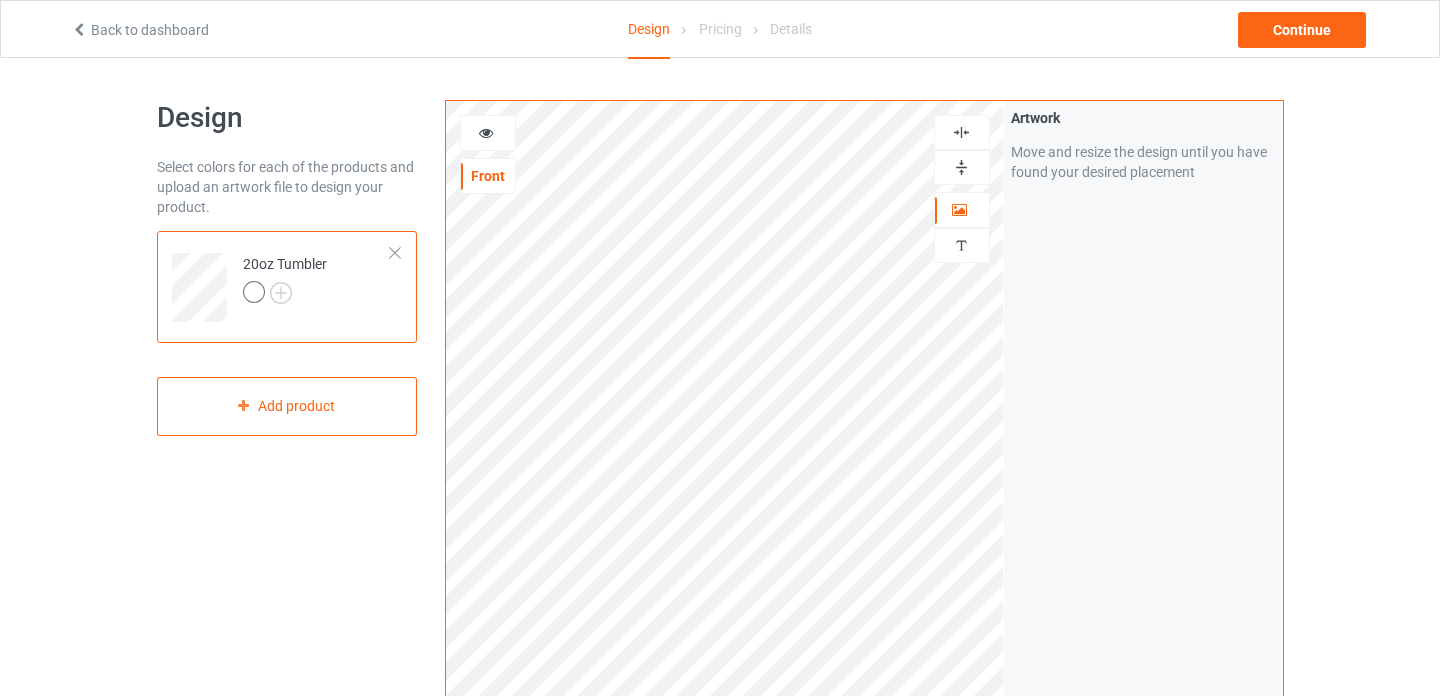 click at bounding box center [961, 132] 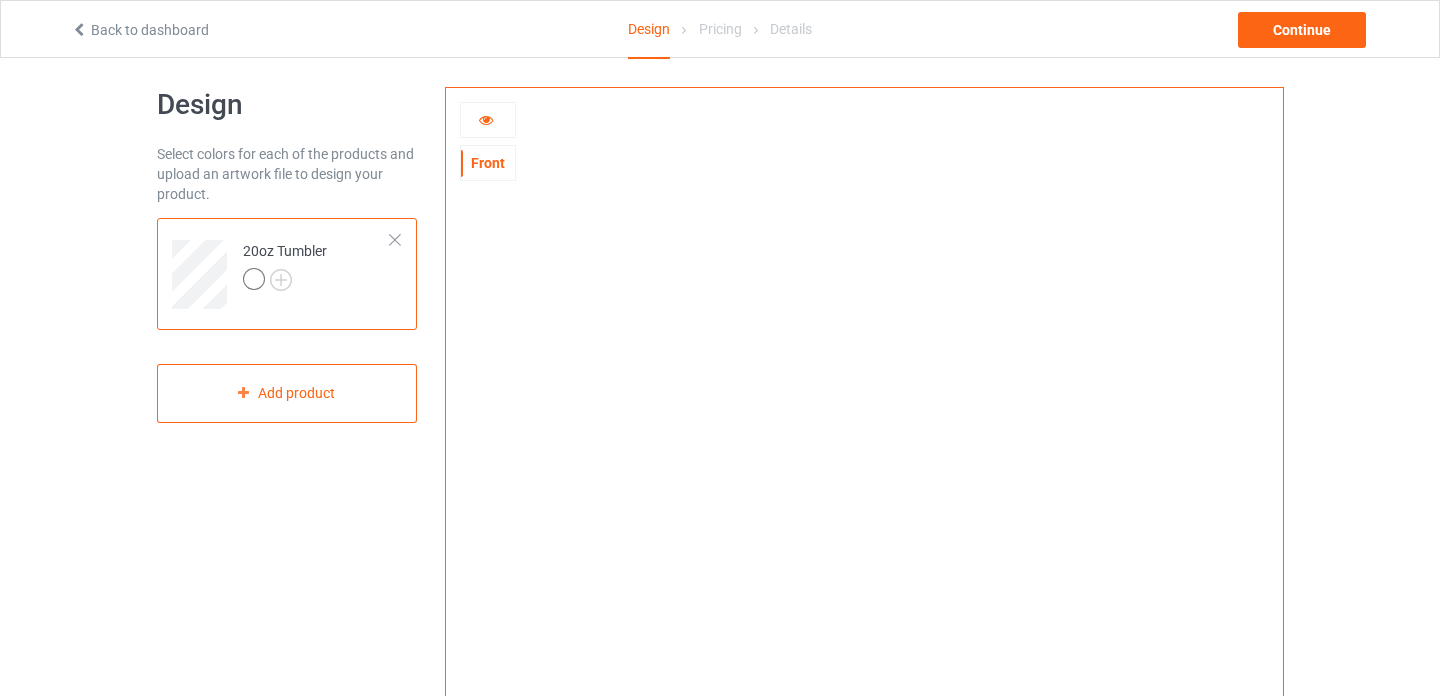 scroll, scrollTop: 0, scrollLeft: 0, axis: both 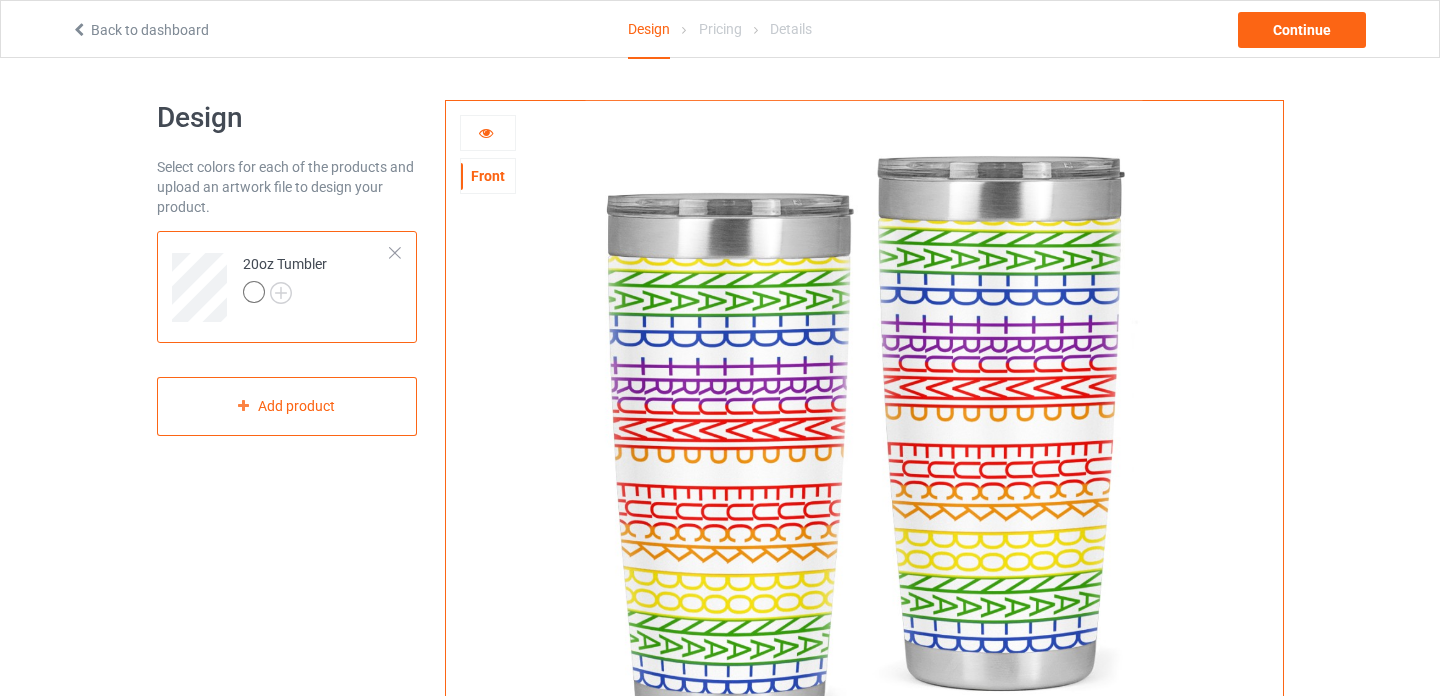 click at bounding box center (488, 133) 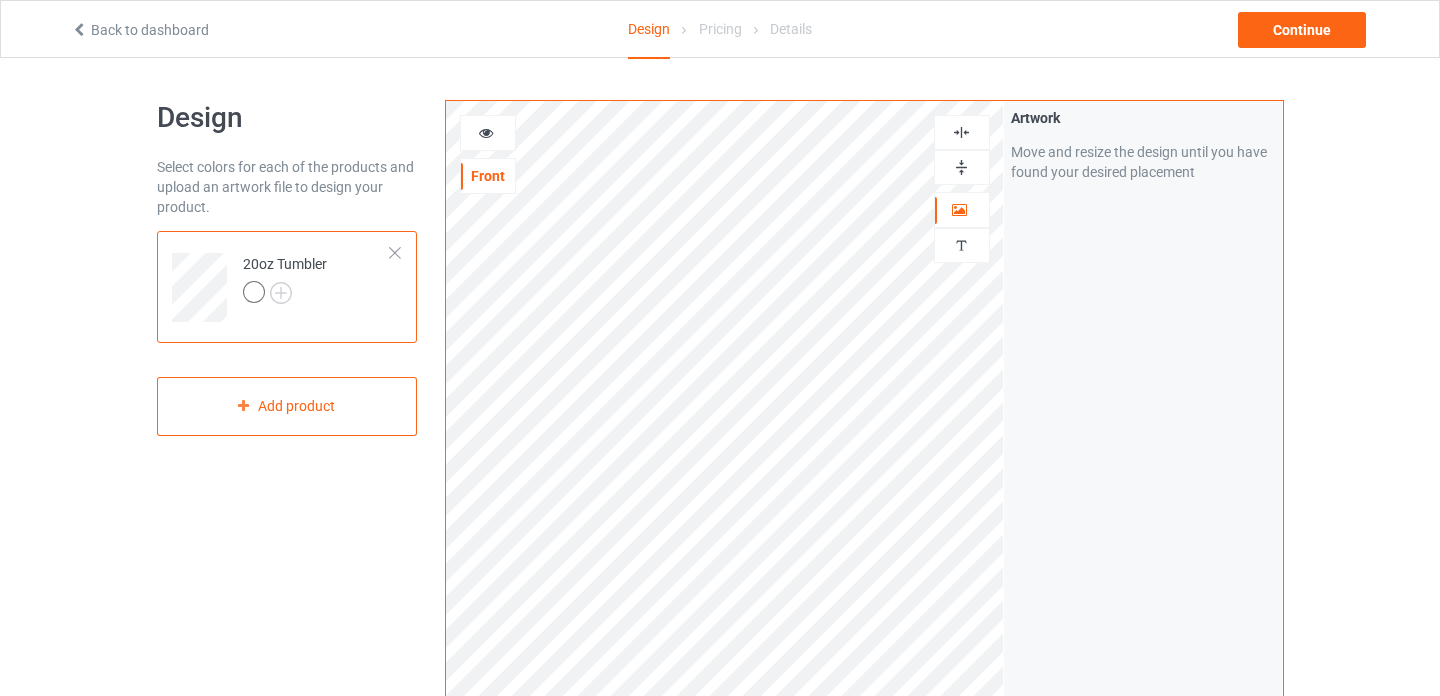 click on "Design Select colors for each of the products and upload an artwork file to design your product. 20oz Tumbler Add product Front Artwork Personalized text Print Guidelines Artwork Move and resize the design until you have found your desired placement Product Mockups Add mockup Add mockup Add mockup Add mockup Add mockup Add mockup Add mockup" at bounding box center [720, 676] 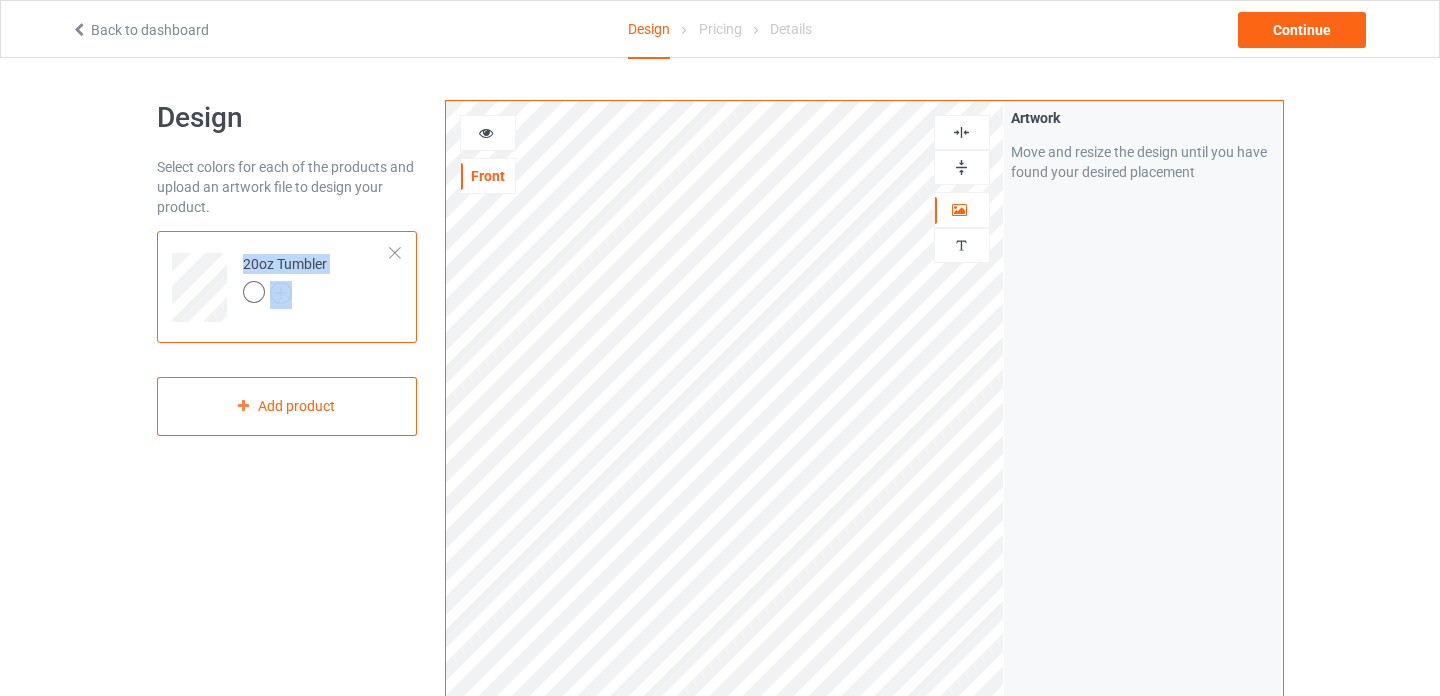 click on "Design Select colors for each of the products and upload an artwork file to design your product. 20oz Tumbler Add product Front Artwork Personalized text Print Guidelines Artwork Move and resize the design until you have found your desired placement Product Mockups Add mockup Add mockup Add mockup Add mockup Add mockup Add mockup Add mockup" at bounding box center [720, 676] 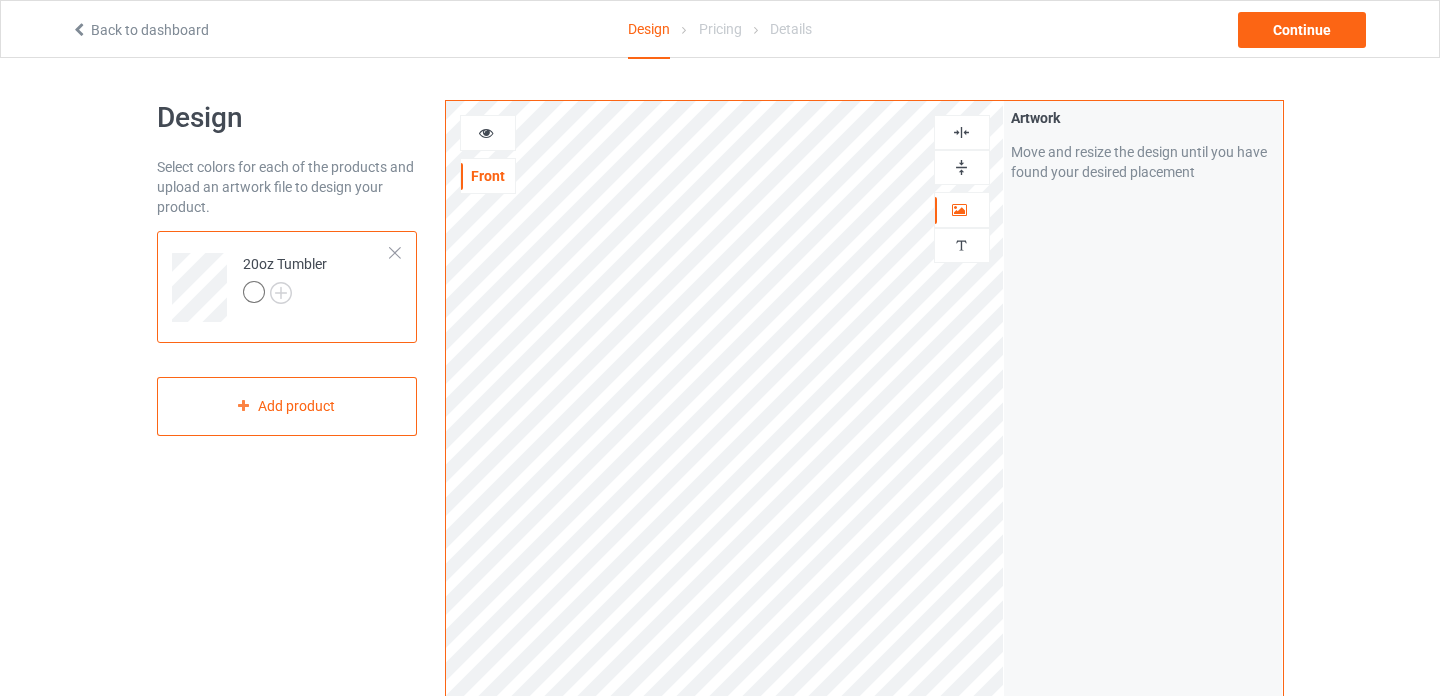 click on "Design Select colors for each of the products and upload an artwork file to design your product. 20oz Tumbler Add product Front Artwork Personalized text Print Guidelines Artwork Move and resize the design until you have found your desired placement Product Mockups Add mockup Add mockup Add mockup Add mockup Add mockup Add mockup Add mockup" at bounding box center (720, 676) 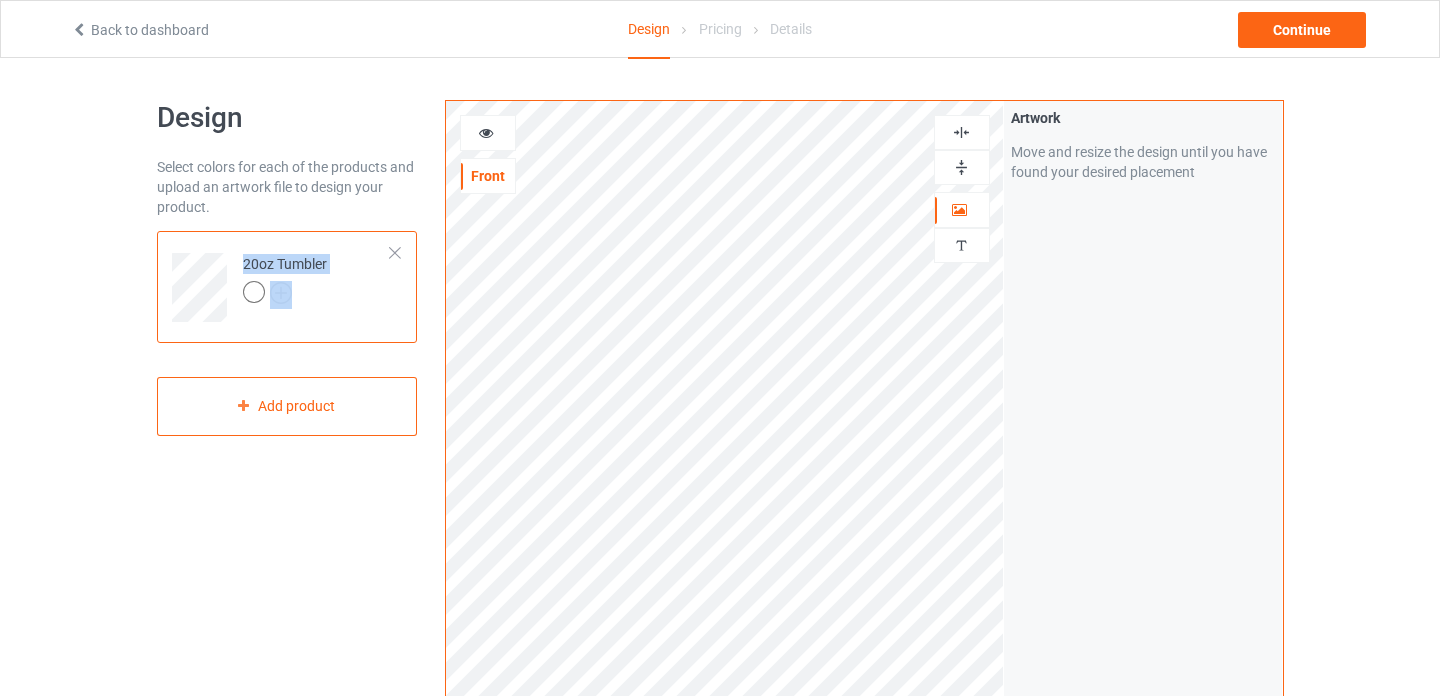 click on "Design Select colors for each of the products and upload an artwork file to design your product. 20oz Tumbler Add product Front Artwork Personalized text Print Guidelines Artwork Move and resize the design until you have found your desired placement Product Mockups Add mockup Add mockup Add mockup Add mockup Add mockup Add mockup Add mockup" at bounding box center [720, 676] 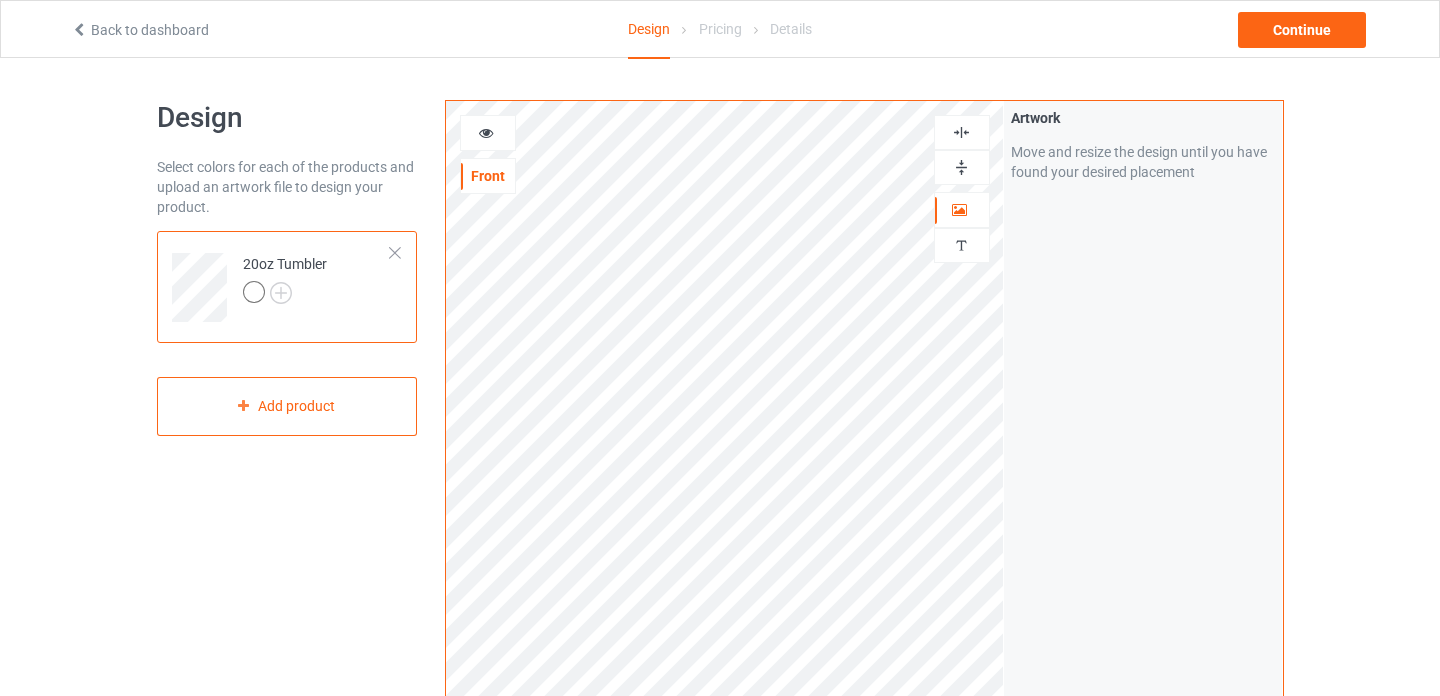 click on "Design Select colors for each of the products and upload an artwork file to design your product. 20oz Tumbler Add product Front Artwork Personalized text Print Guidelines Artwork Move and resize the design until you have found your desired placement Product Mockups Add mockup Add mockup Add mockup Add mockup Add mockup Add mockup Add mockup" at bounding box center [720, 676] 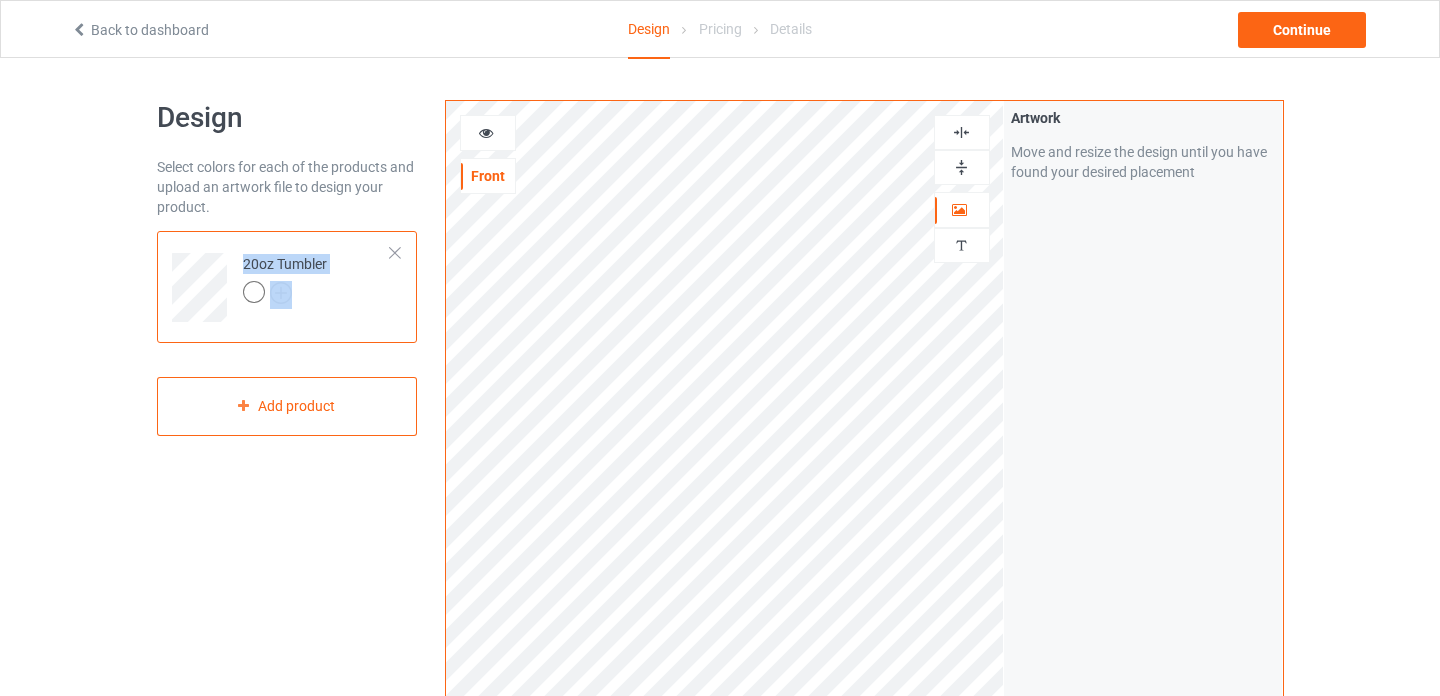 click on "Design Select colors for each of the products and upload an artwork file to design your product. 20oz Tumbler Add product Front Artwork Personalized text Print Guidelines Artwork Move and resize the design until you have found your desired placement Product Mockups Add mockup Add mockup Add mockup Add mockup Add mockup Add mockup Add mockup" at bounding box center [720, 676] 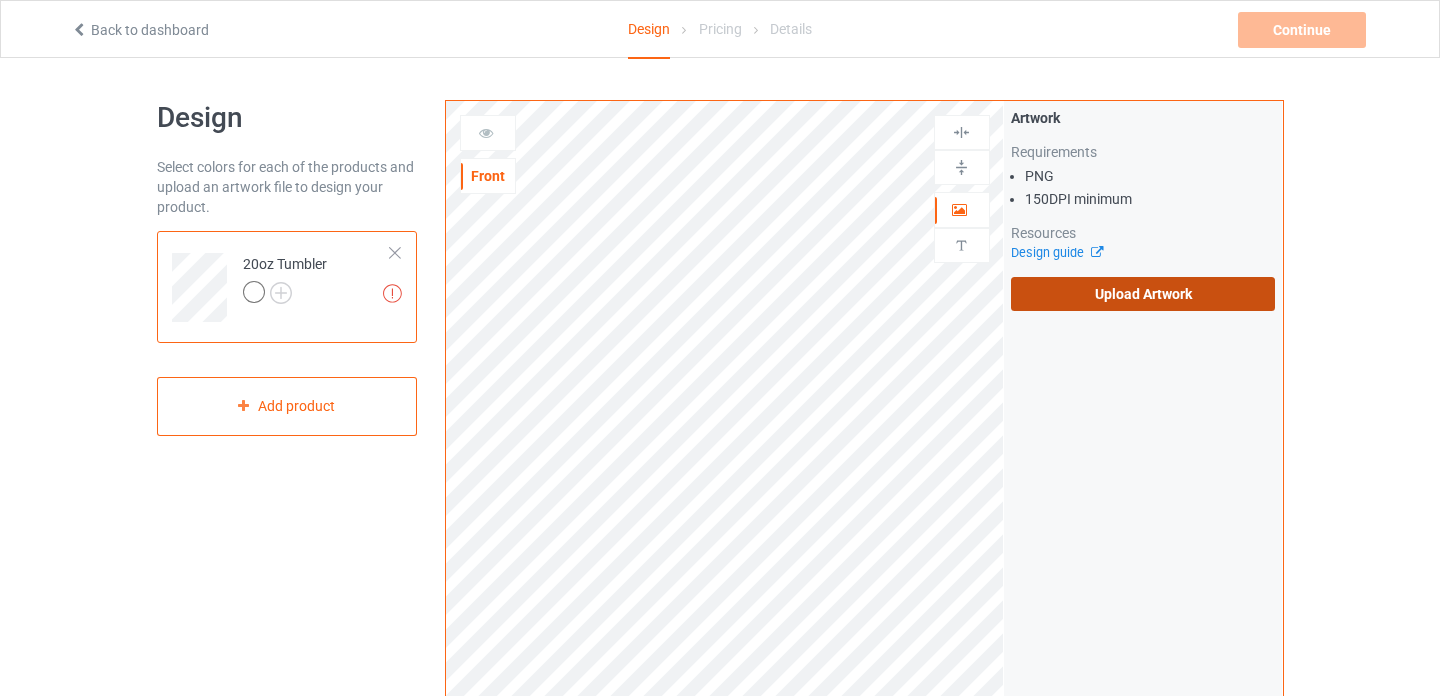 click on "Upload Artwork" at bounding box center (1143, 294) 